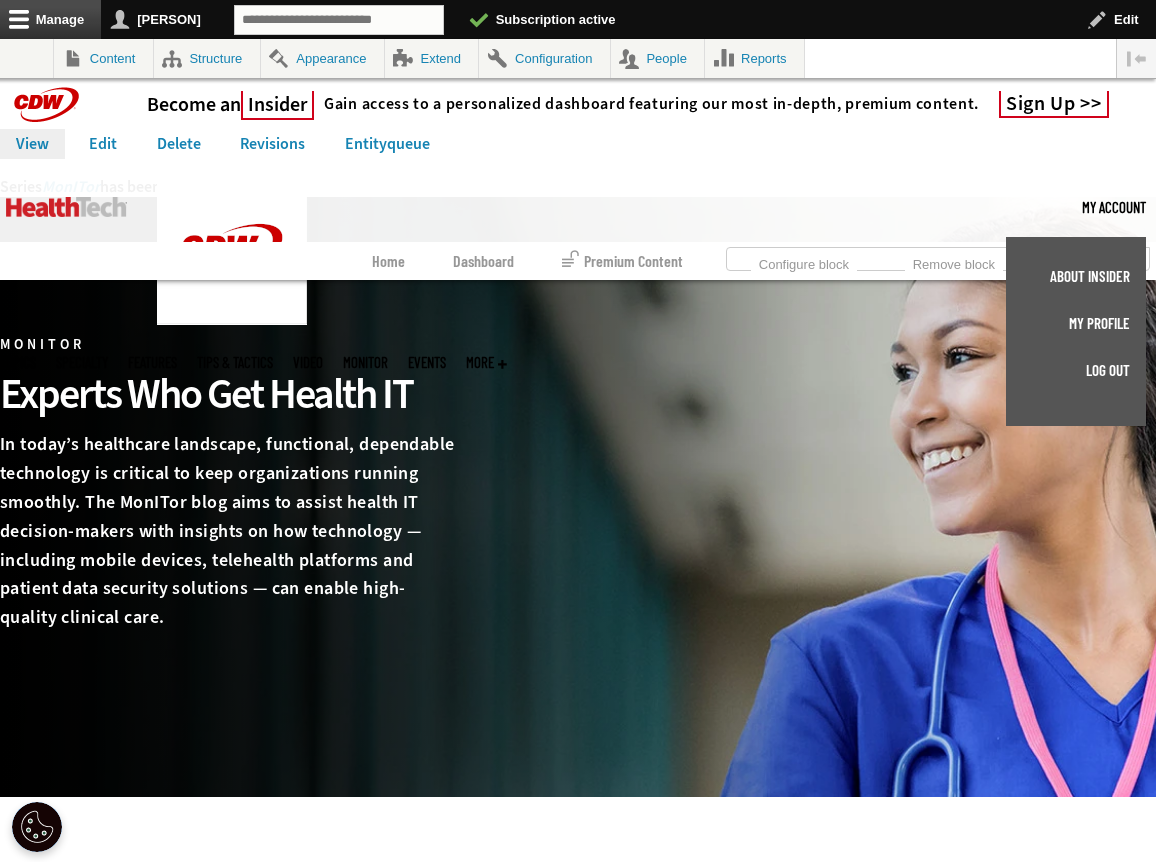scroll, scrollTop: 0, scrollLeft: 0, axis: both 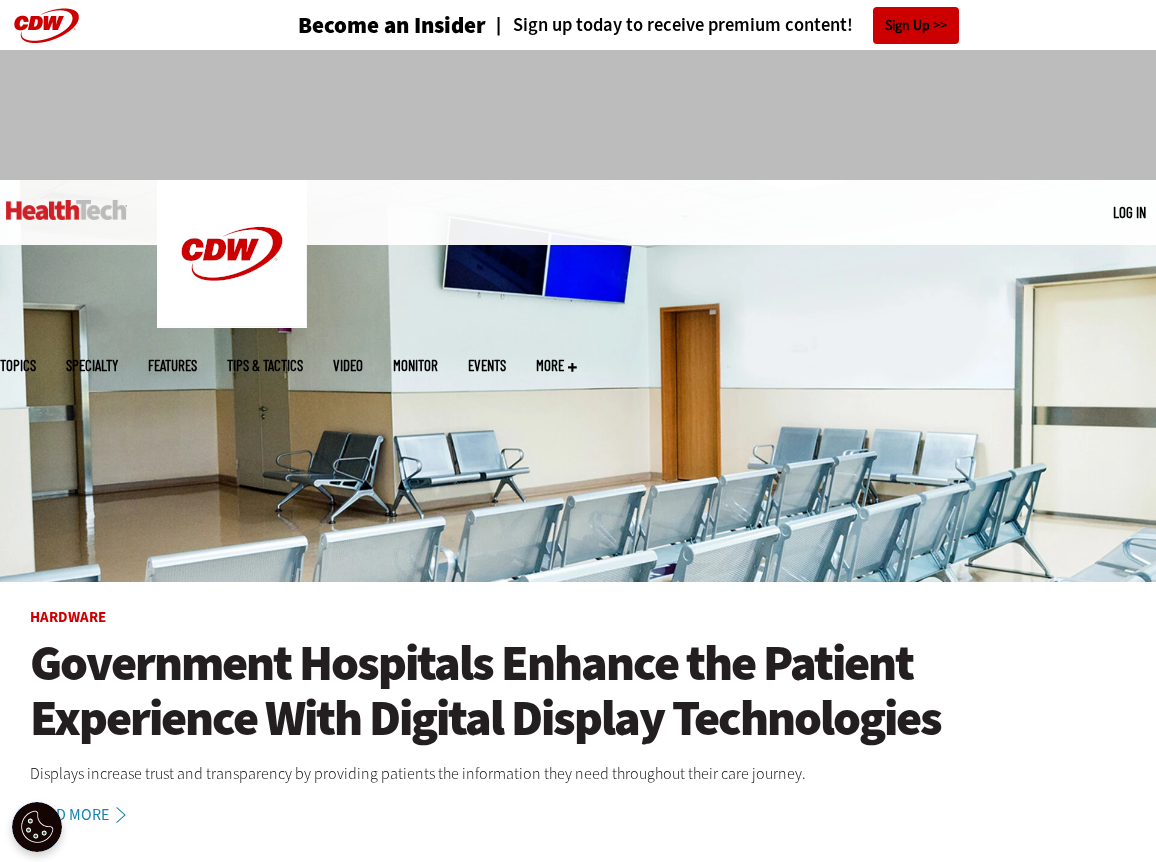 click on "MonITor" at bounding box center [415, 365] 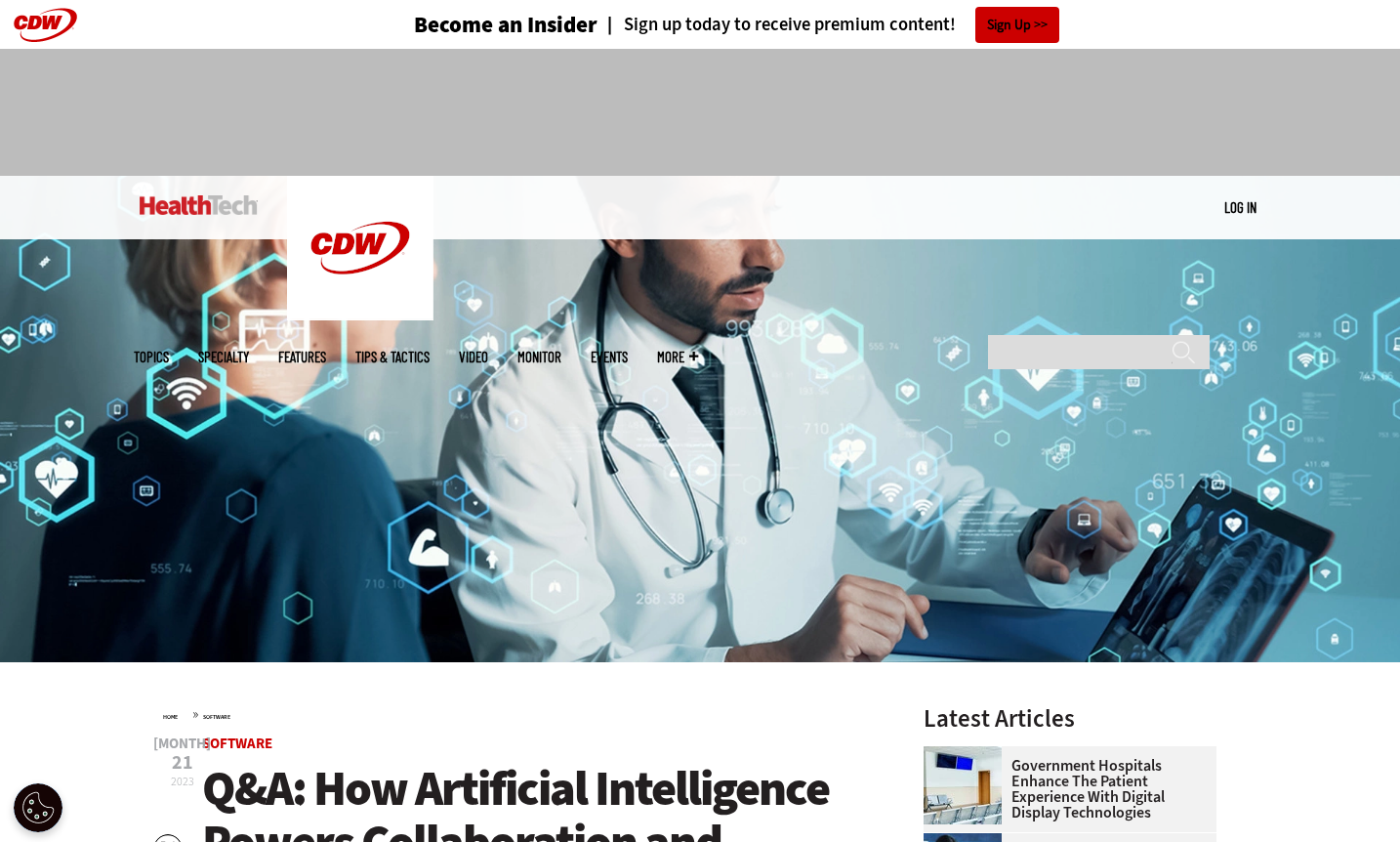 scroll, scrollTop: 0, scrollLeft: 0, axis: both 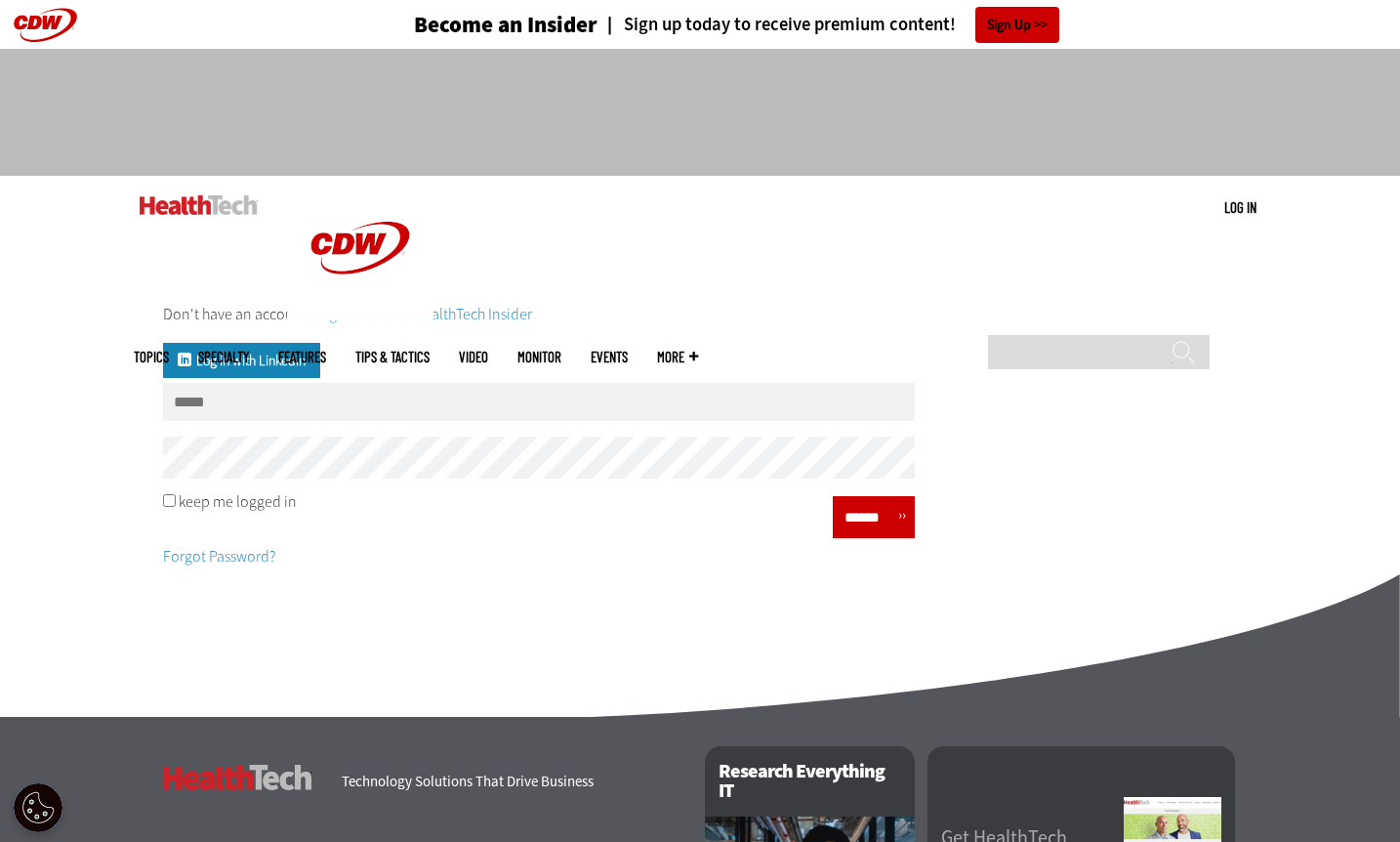 type on "**********" 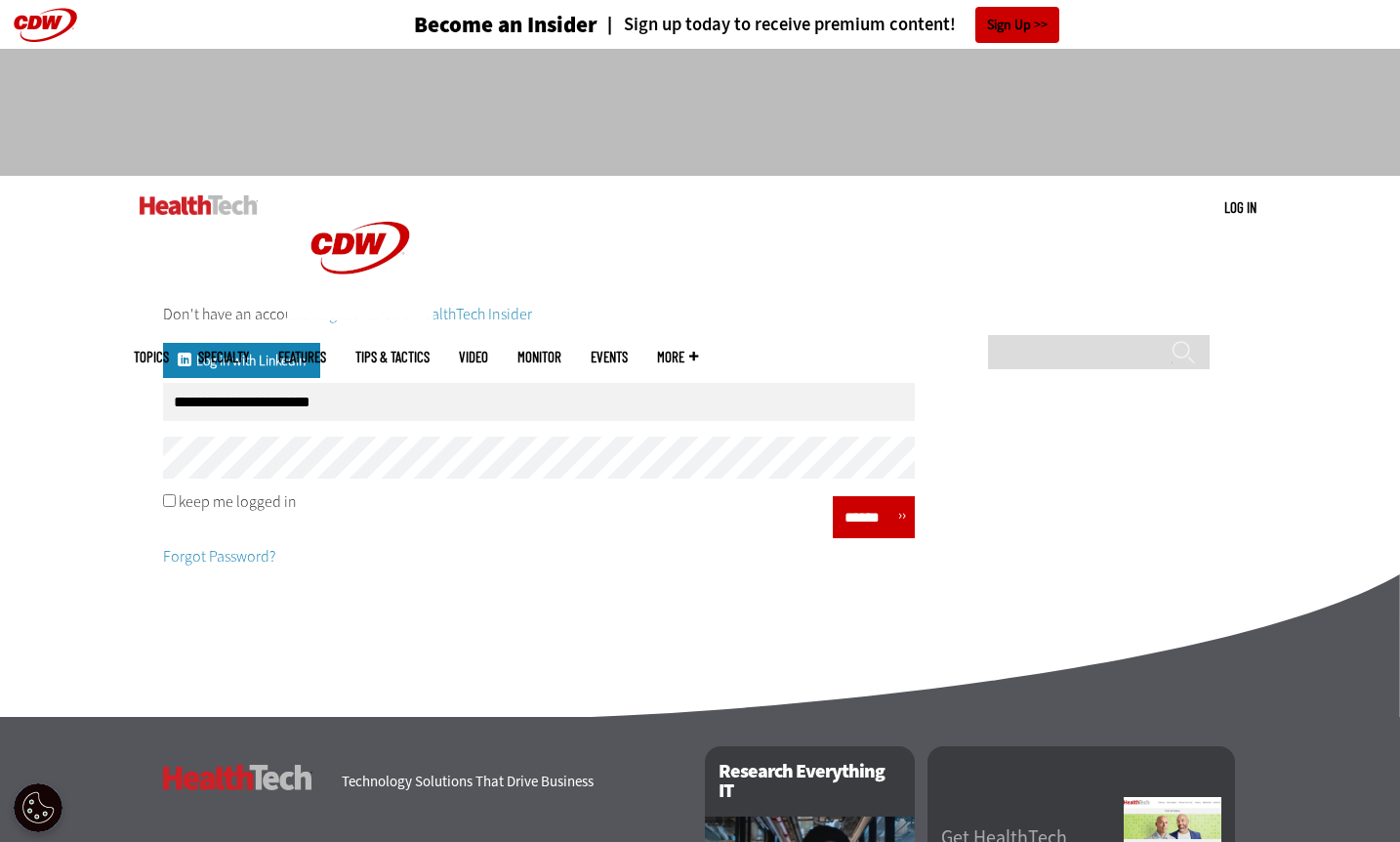 click on "******" at bounding box center (868, 517) 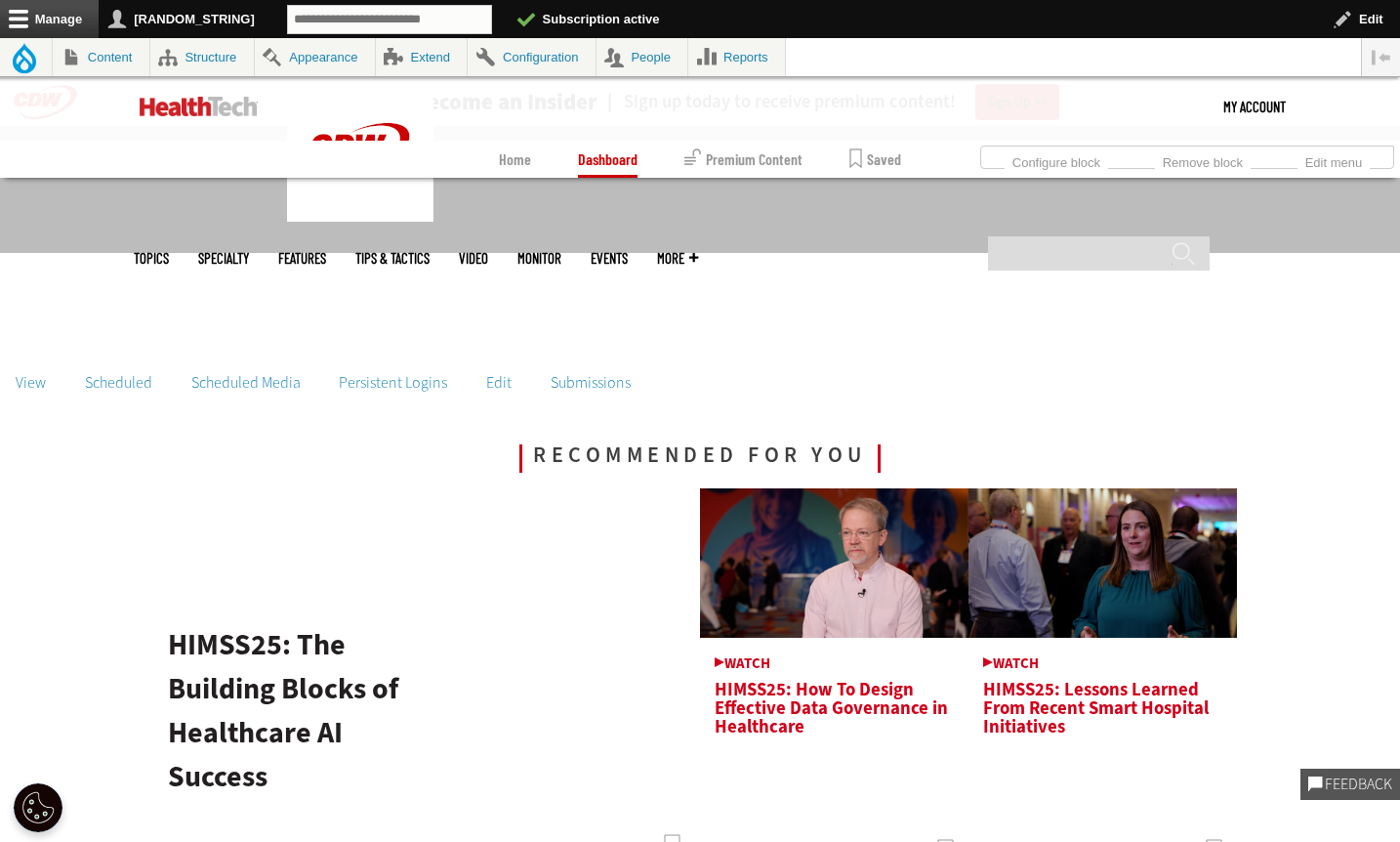 scroll, scrollTop: 2692, scrollLeft: 0, axis: vertical 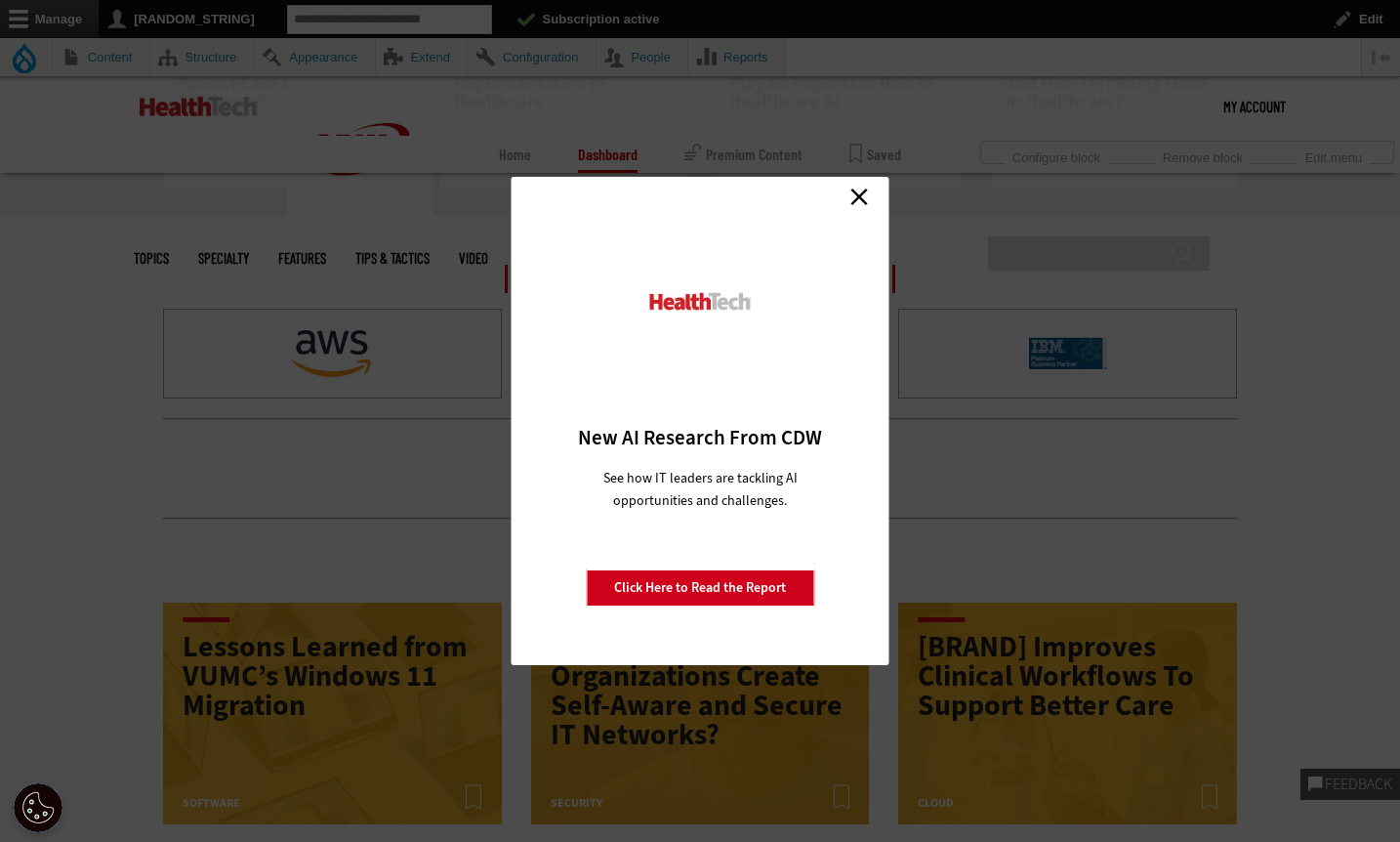 click on "Close" at bounding box center (859, 196) 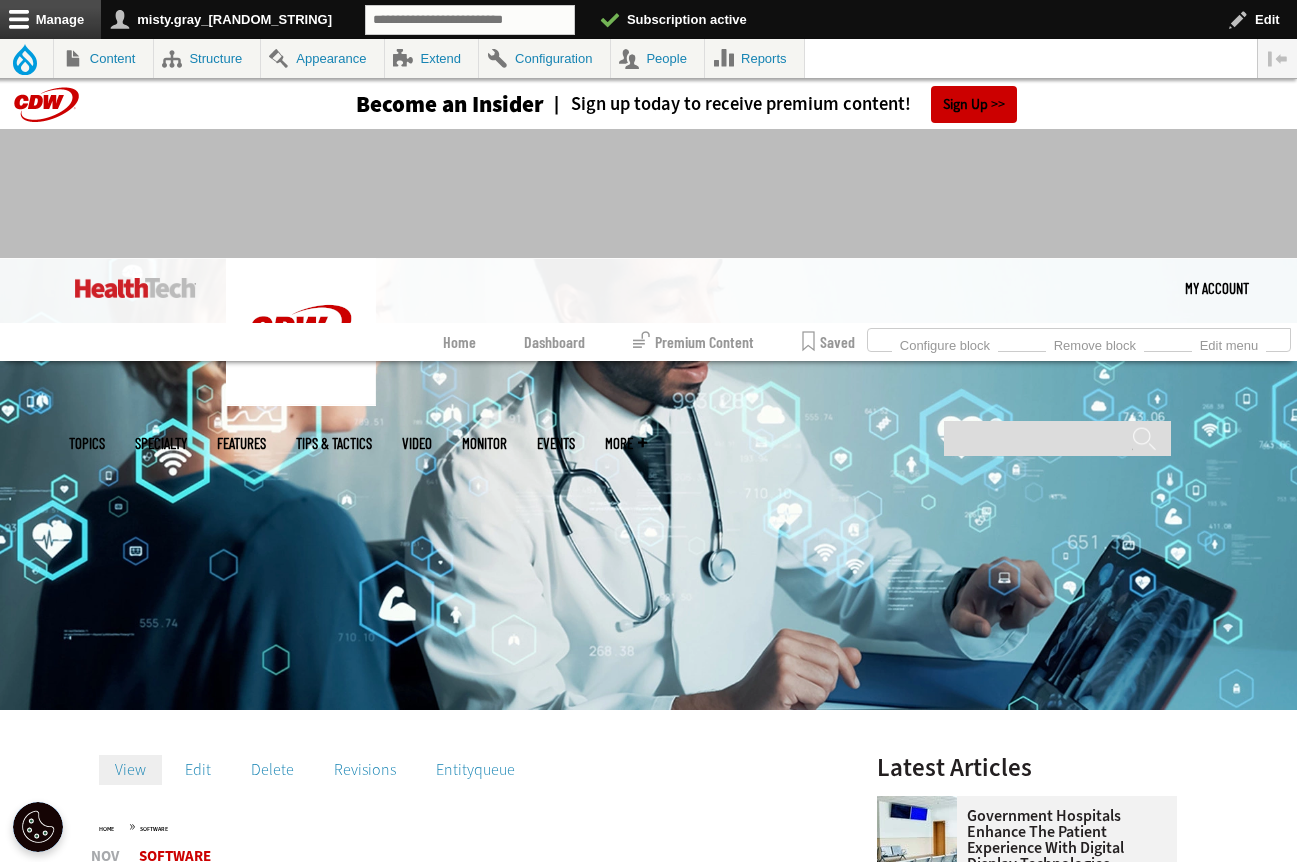 scroll, scrollTop: 0, scrollLeft: 0, axis: both 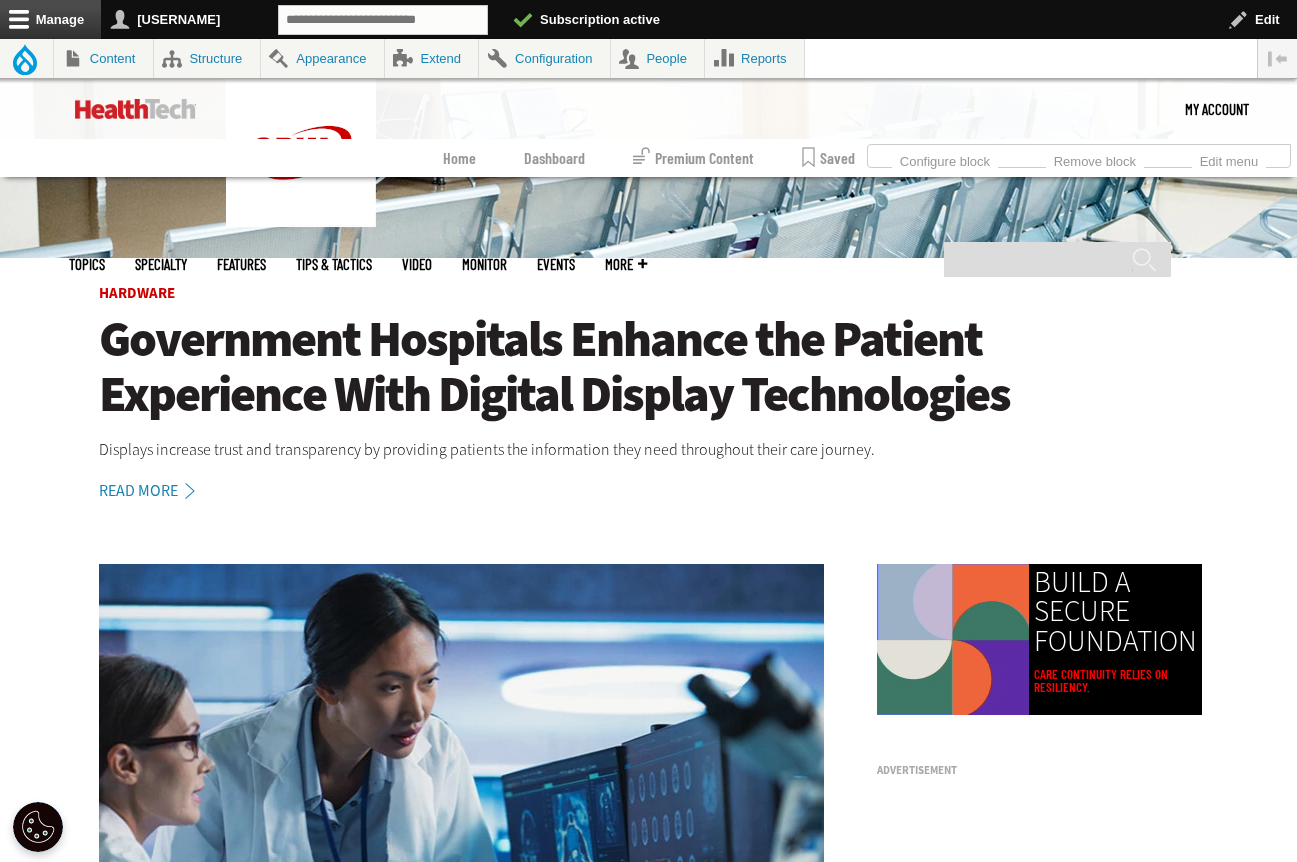 click on "Government Hospitals Enhance the Patient Experience With Digital Display Technologies" at bounding box center [649, 367] 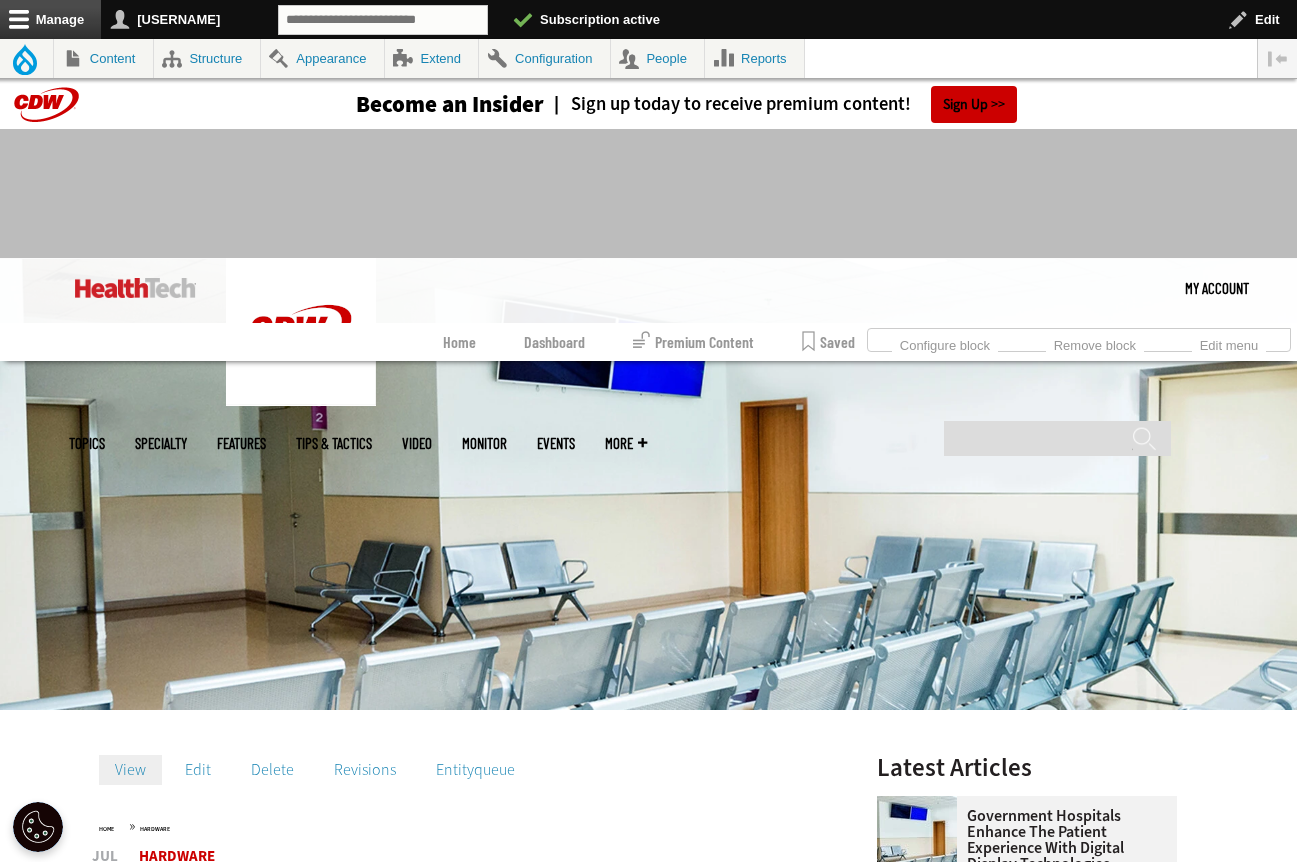scroll, scrollTop: 253, scrollLeft: 0, axis: vertical 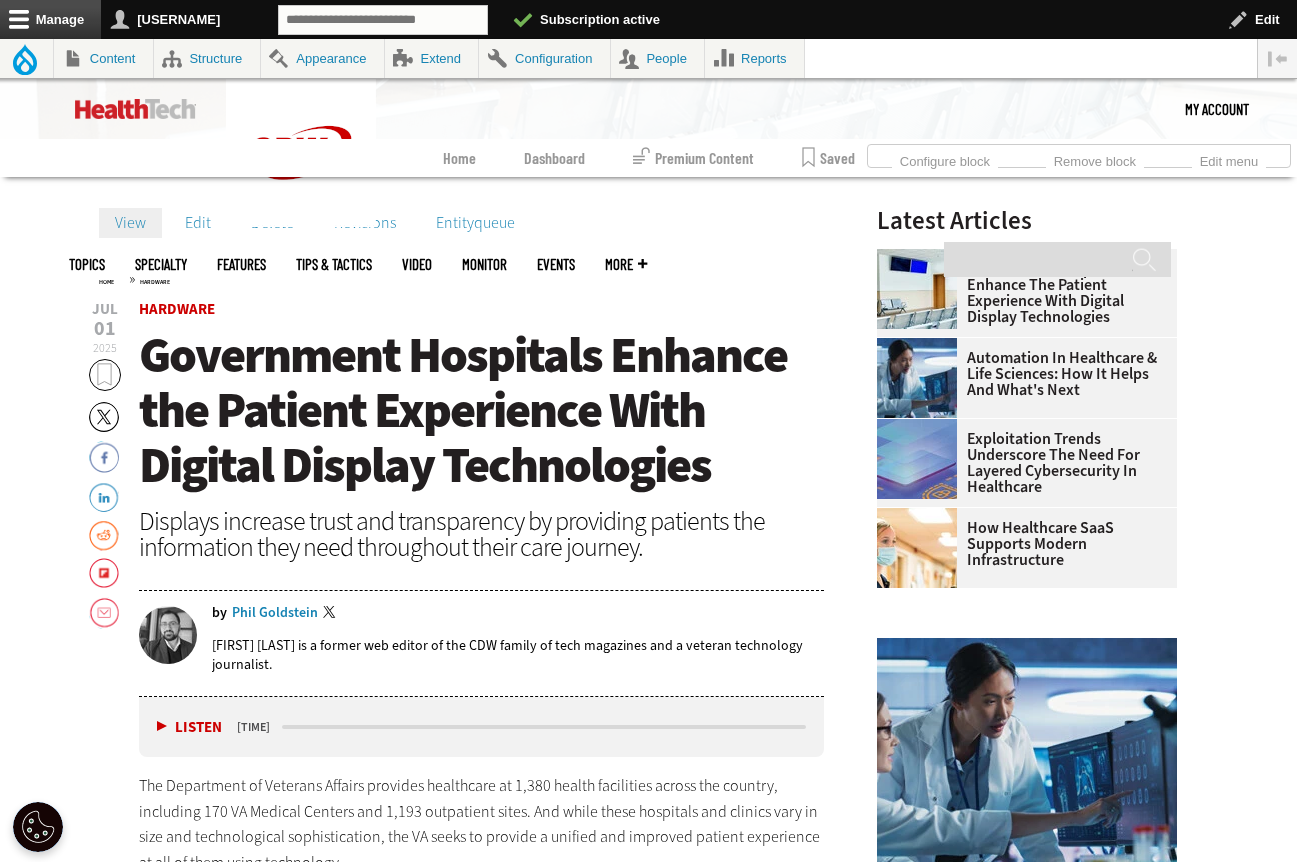 click on "The Department of Veterans Affairs provides healthcare at 1,380 health facilities across the country, including 170 VA Medical Centers and 1,193 outpatient sites. And while these hospitals and clinics vary in size and technological sophistication, the VA seeks to provide a unified and improved patient experience at all of them using technology." at bounding box center [482, 824] 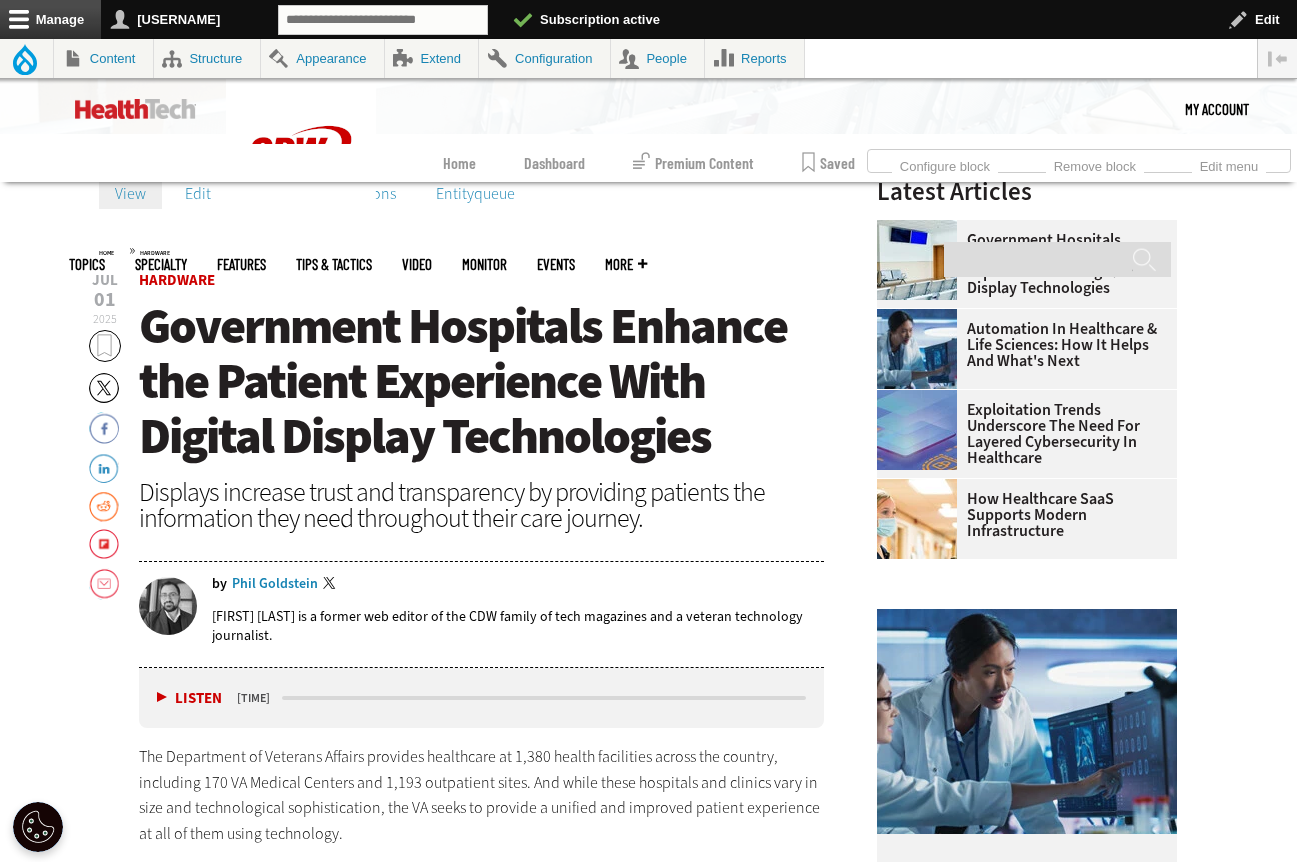 scroll, scrollTop: 631, scrollLeft: 0, axis: vertical 